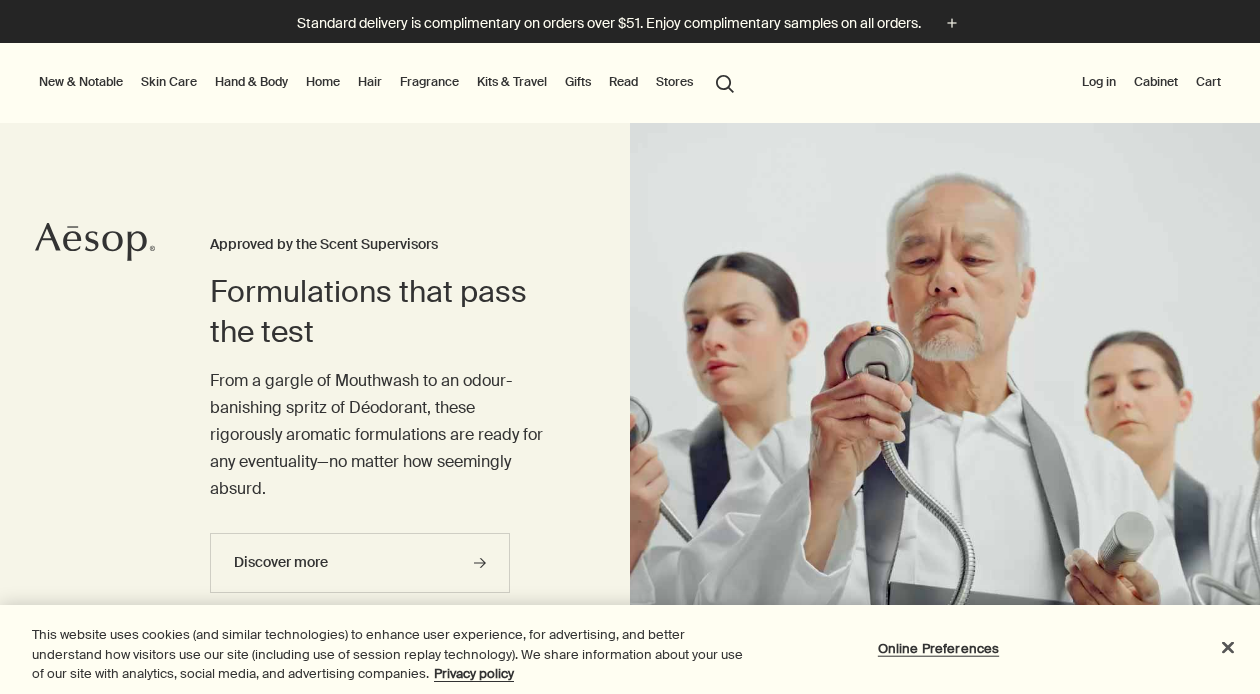 scroll, scrollTop: 0, scrollLeft: 0, axis: both 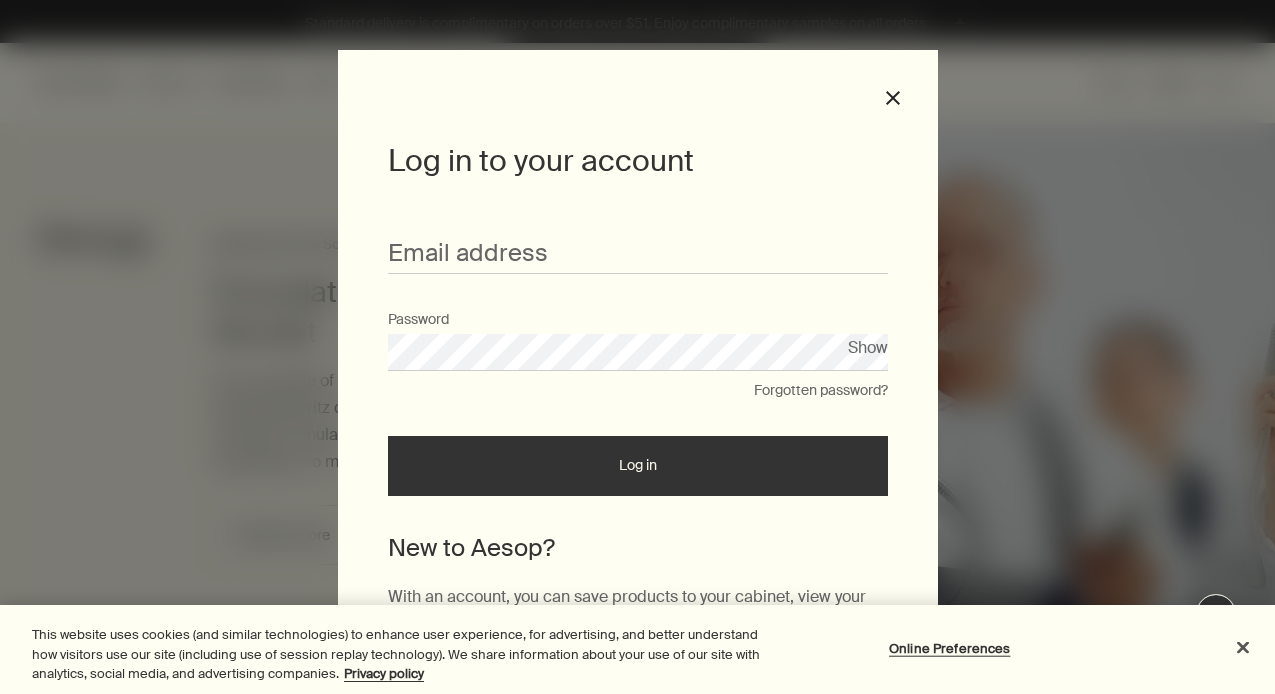 click on "Show" at bounding box center [868, 347] 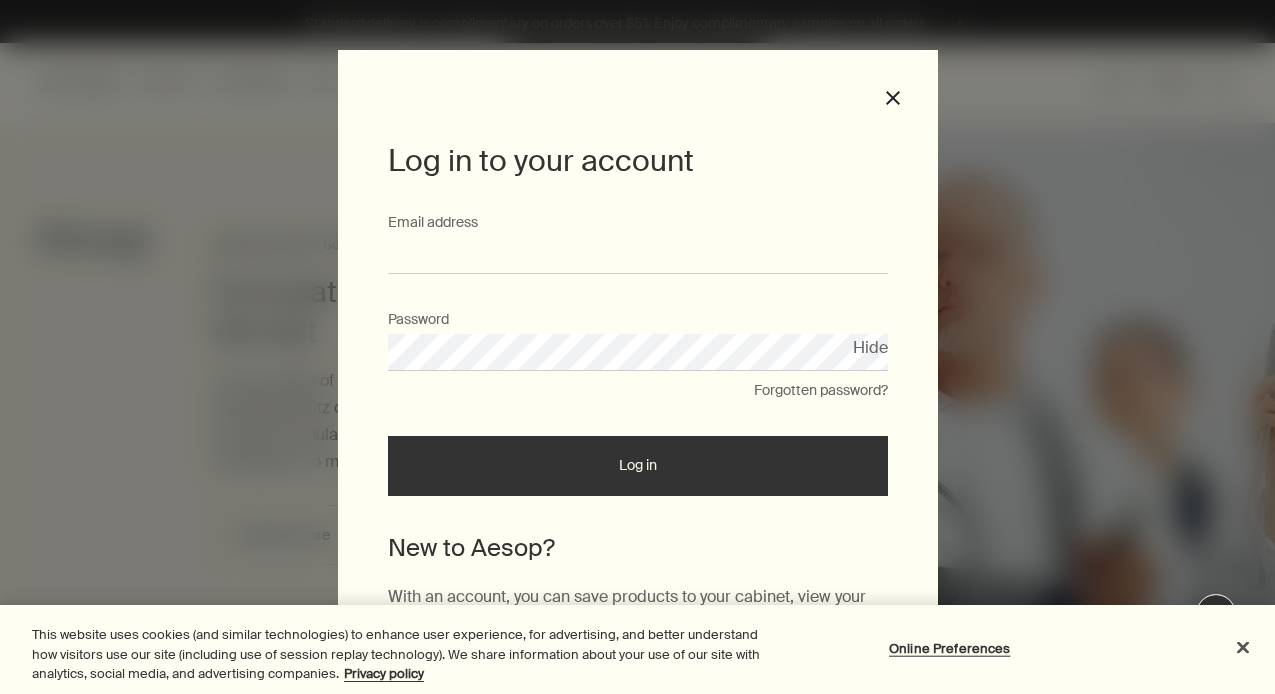 click on "Email address" at bounding box center (638, 255) 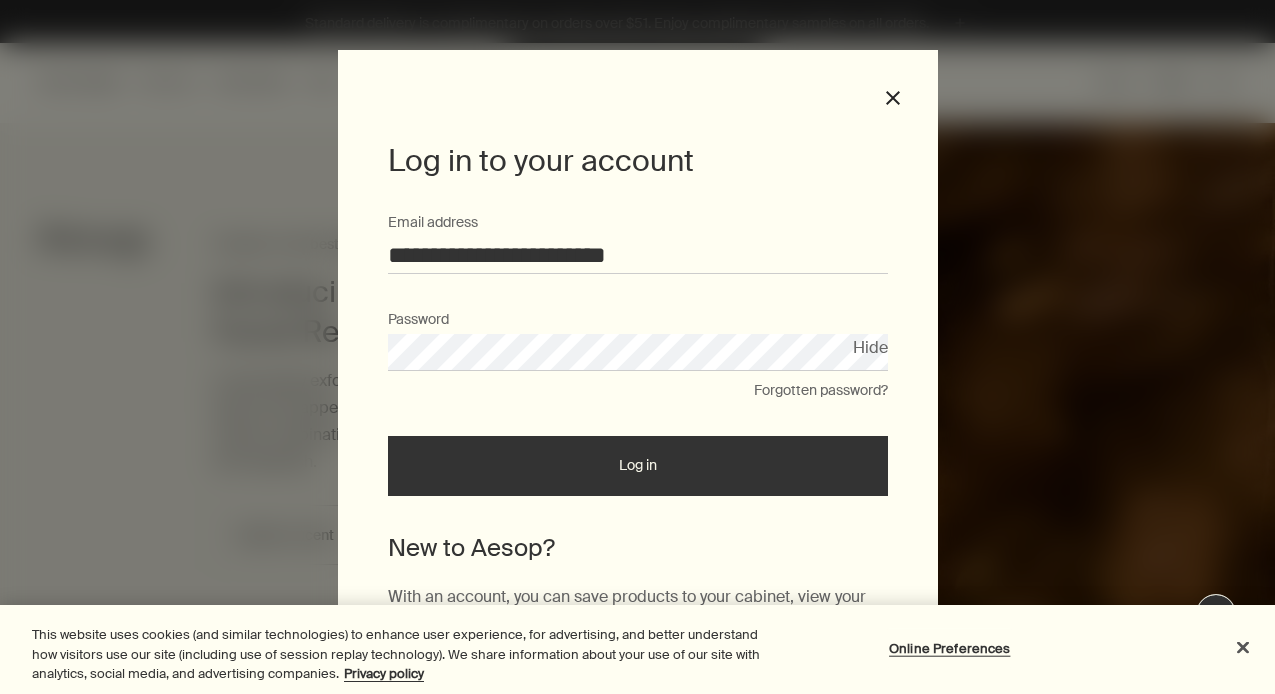 type on "**********" 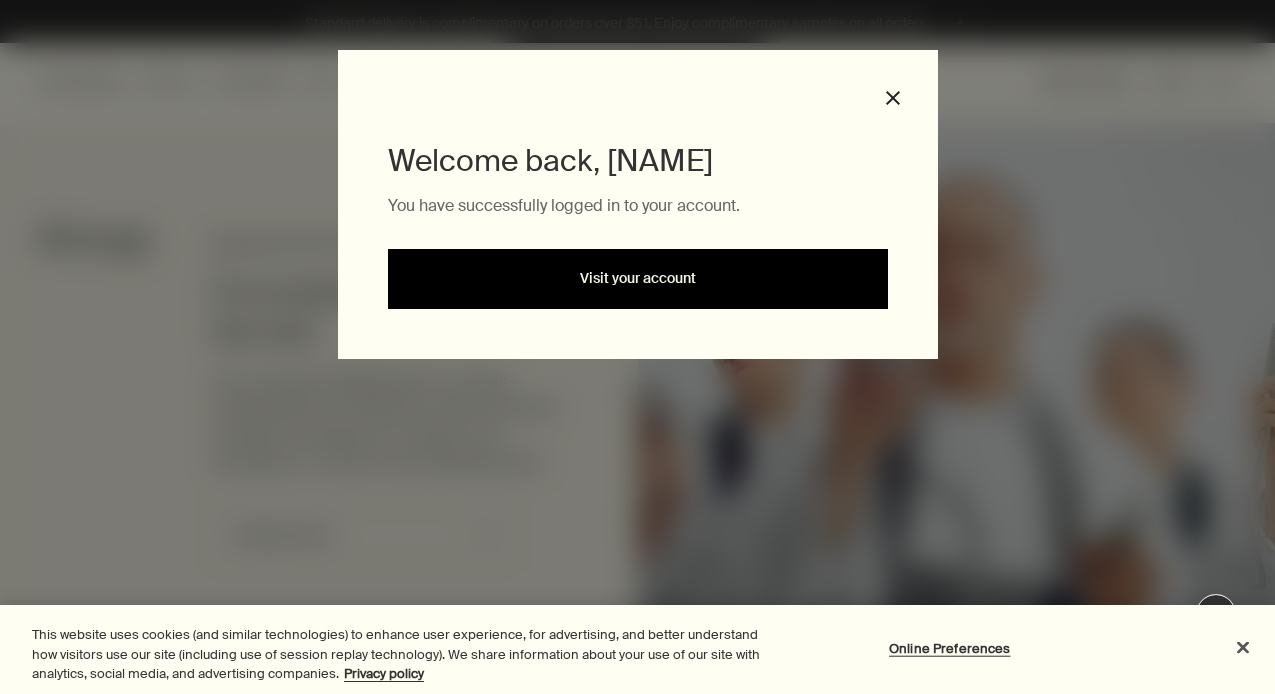 click on "Visit your account" at bounding box center [638, 279] 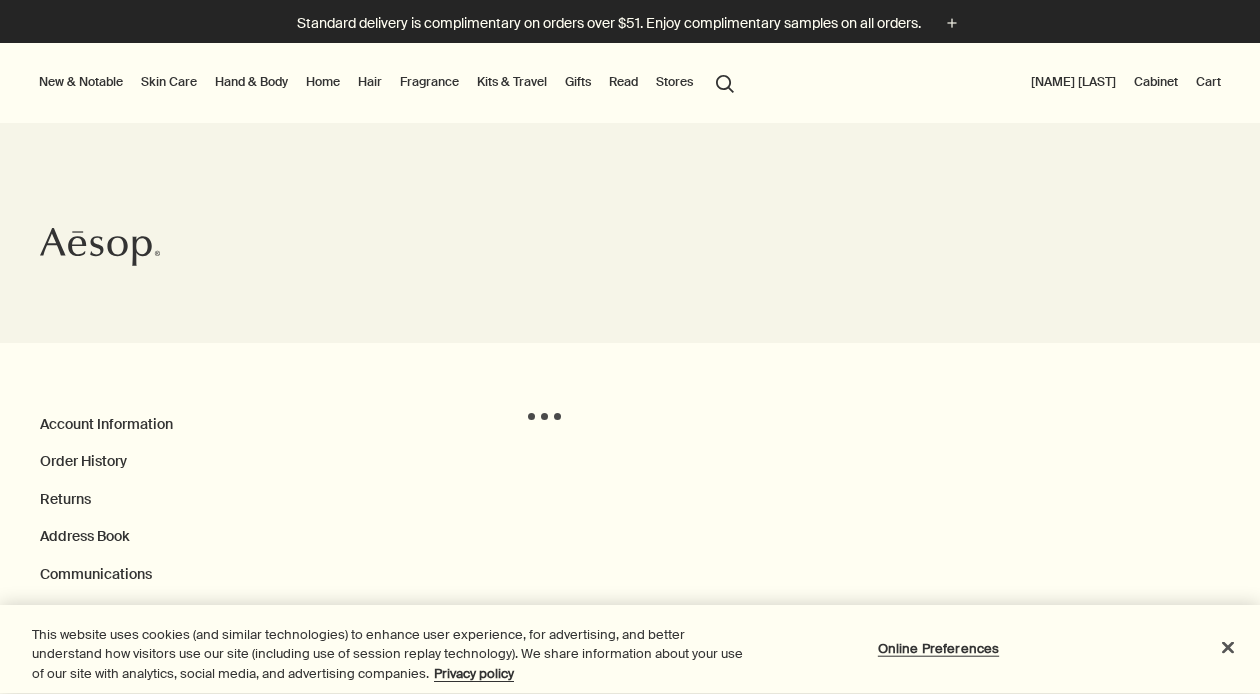 scroll, scrollTop: 0, scrollLeft: 0, axis: both 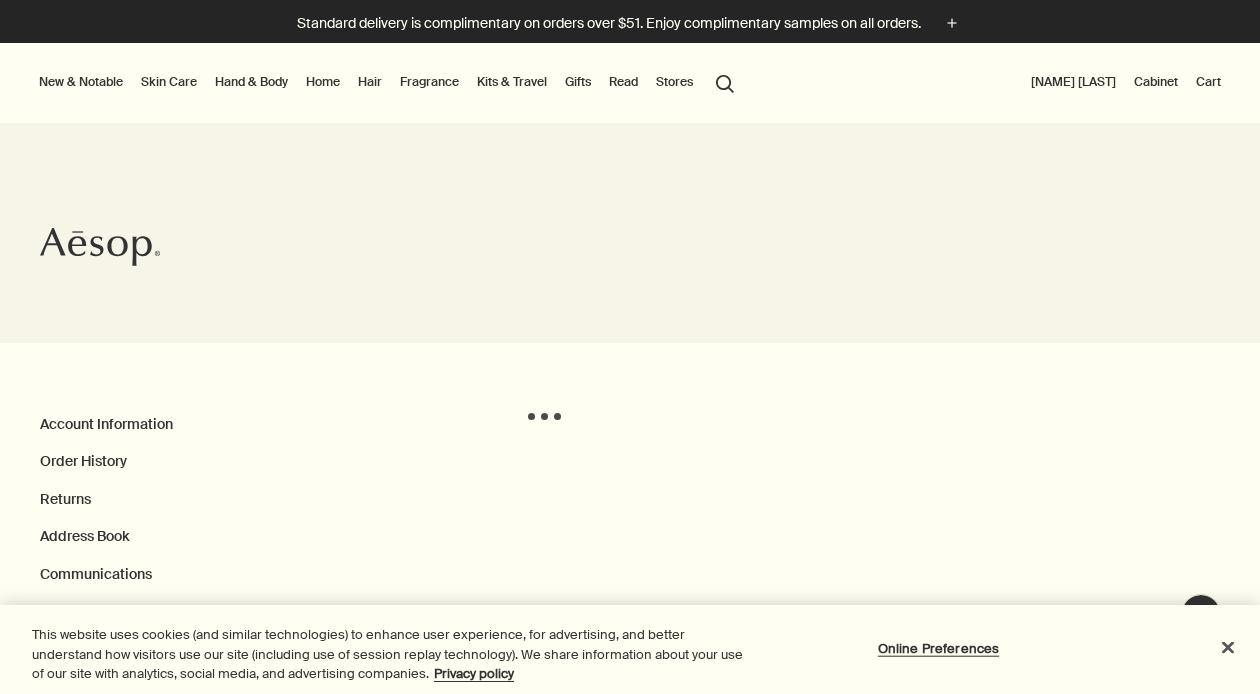 click on "Gifts" at bounding box center (578, 82) 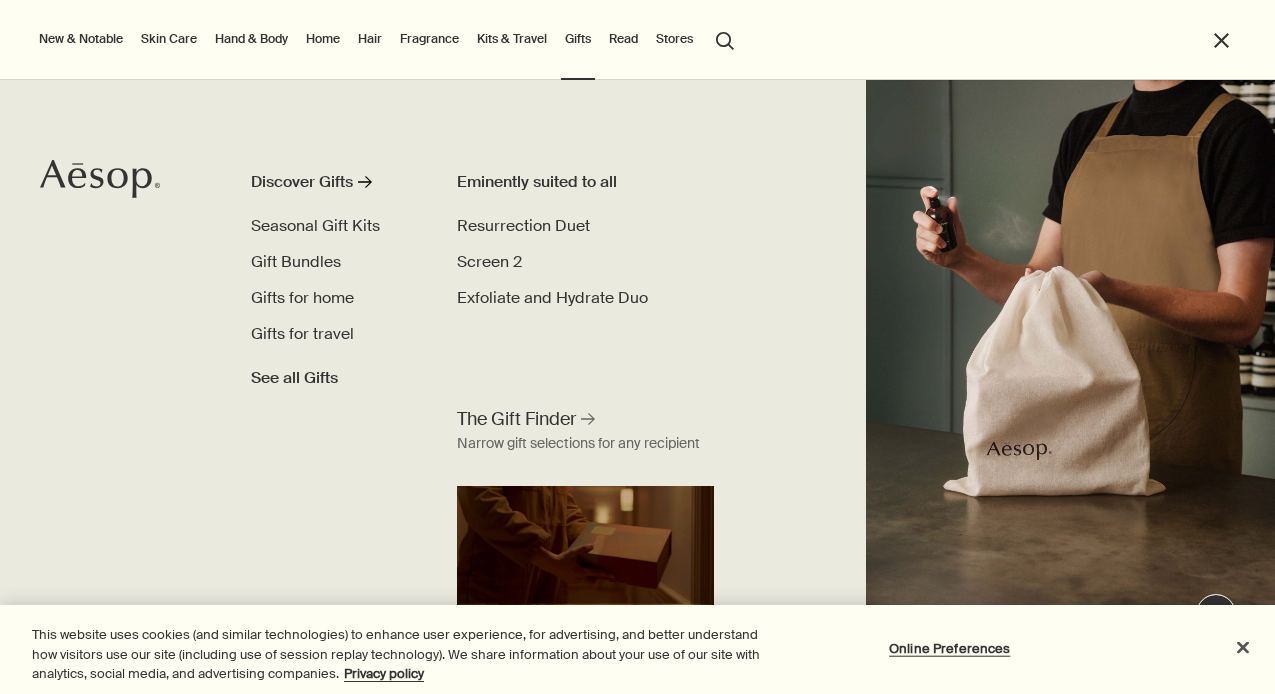 click on "search Search" at bounding box center (725, 39) 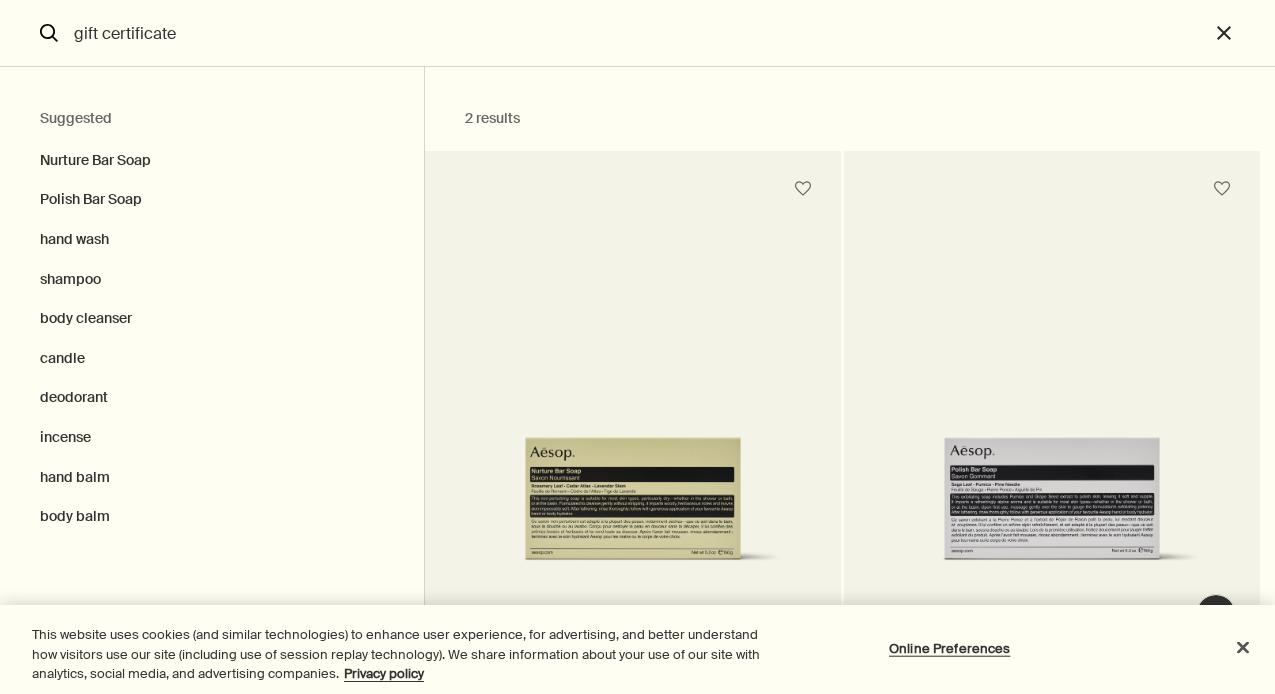 type on "gift certificate" 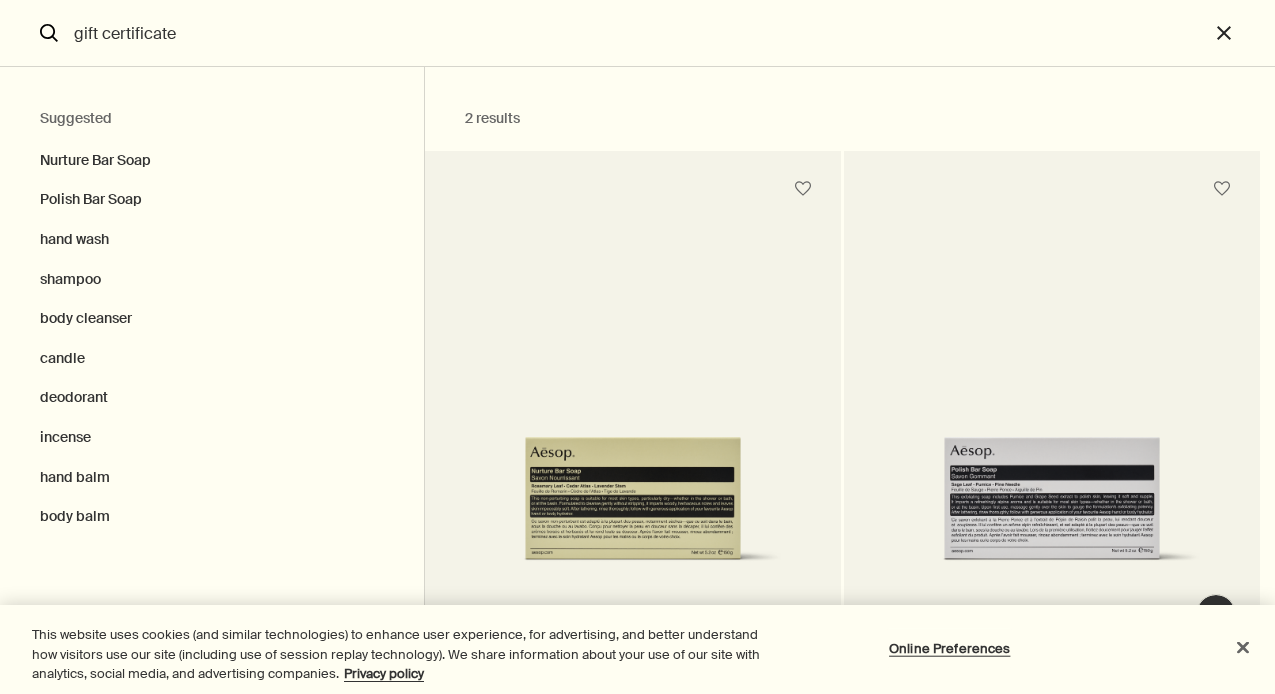 click at bounding box center [1243, 647] 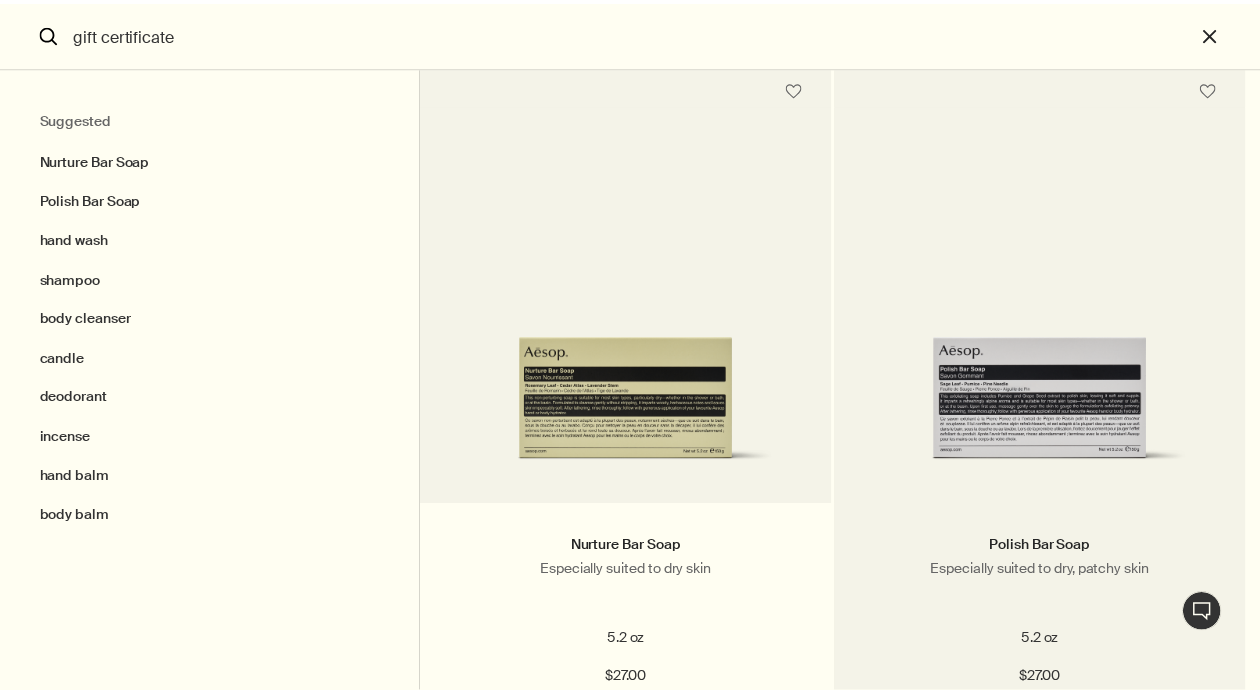 scroll, scrollTop: 0, scrollLeft: 0, axis: both 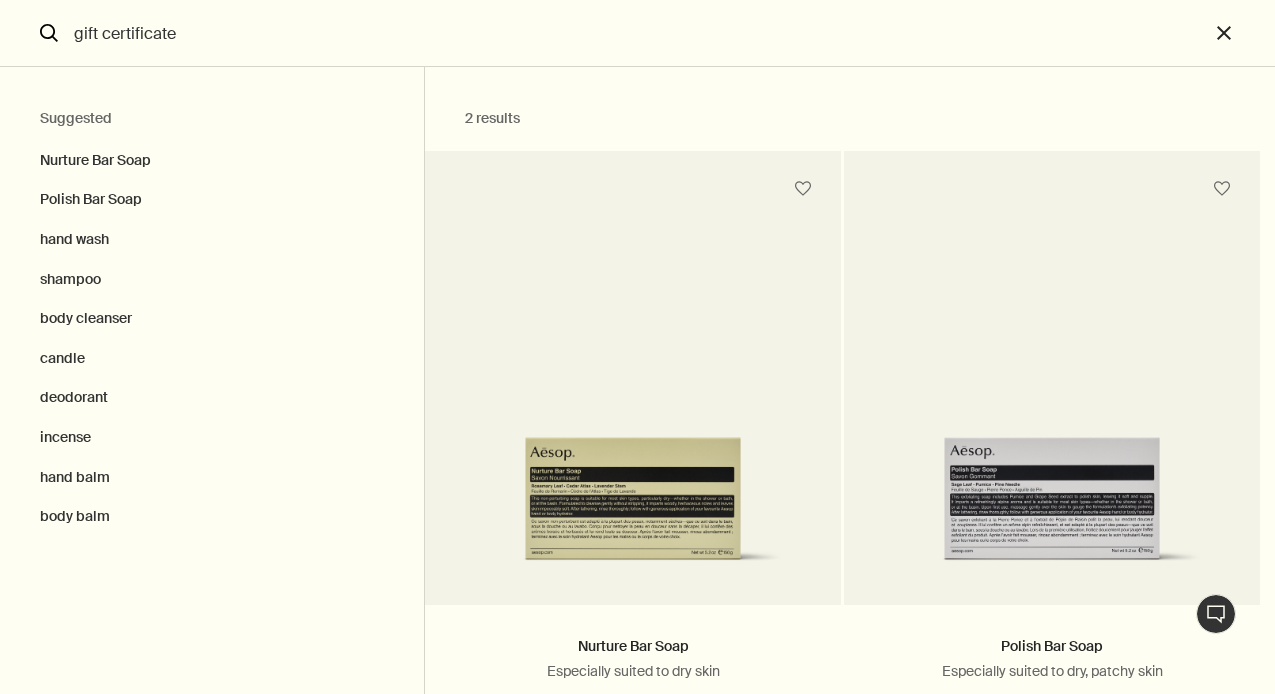 click on "gift certificate" at bounding box center (637, 33) 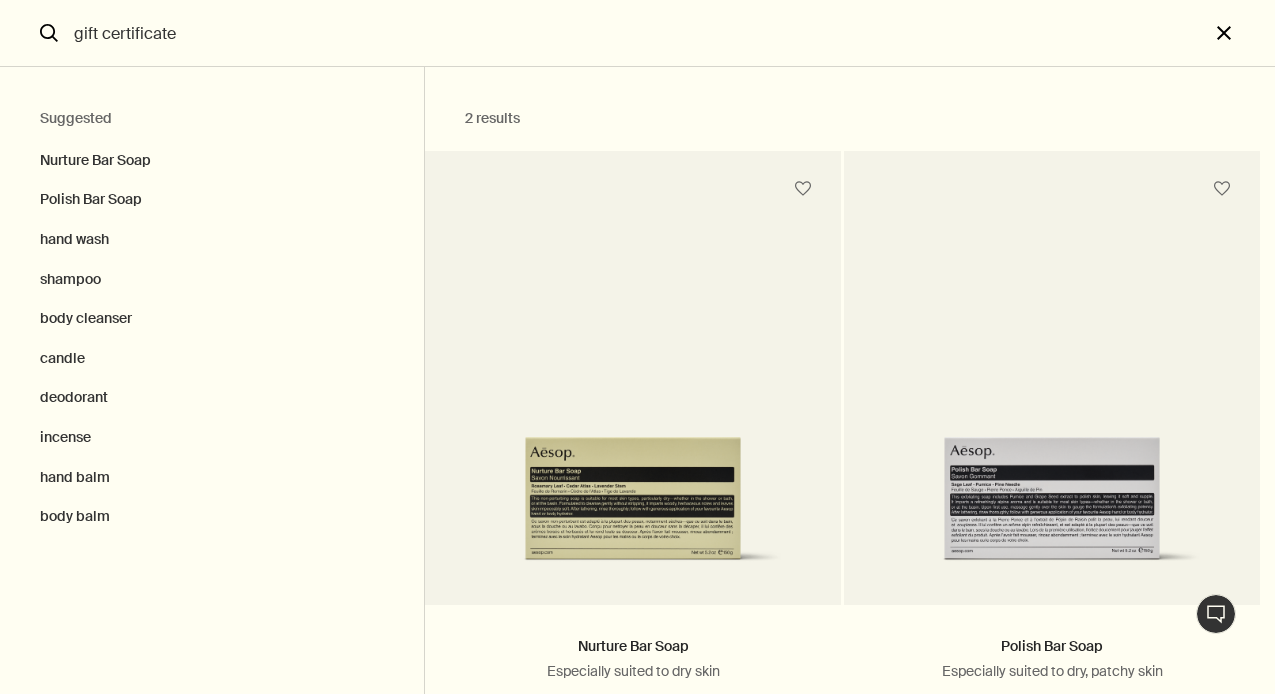 click on "close" at bounding box center [1242, 33] 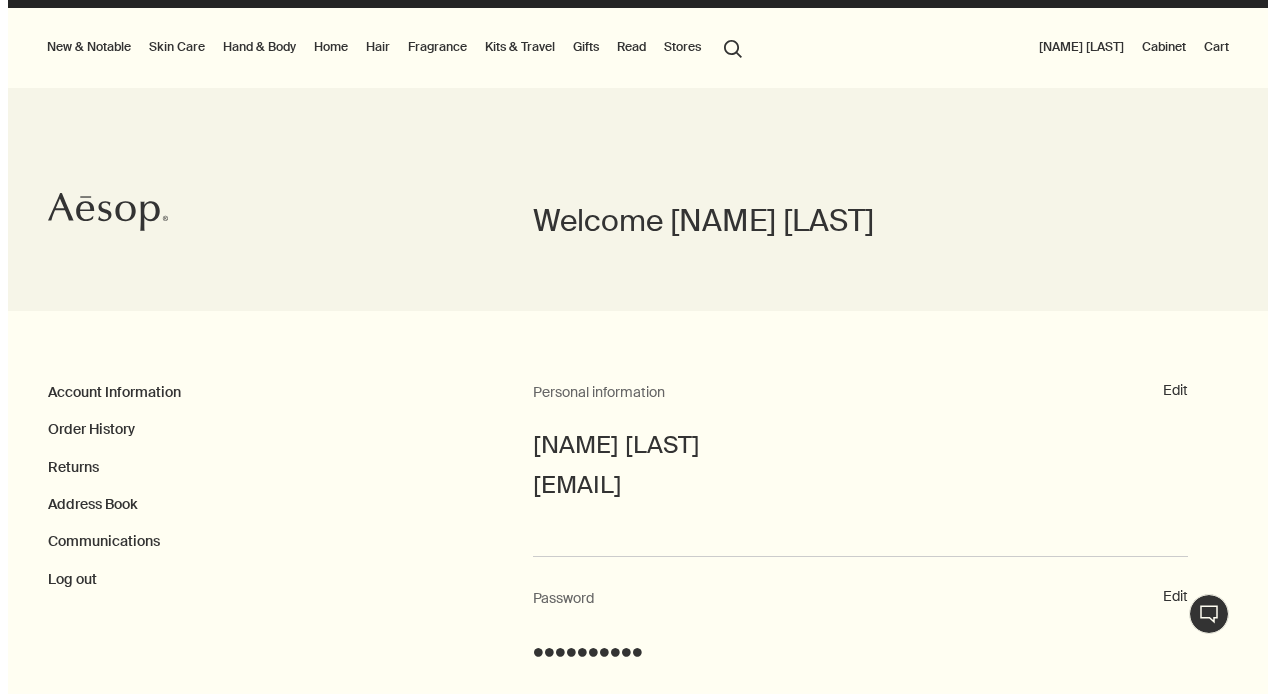 scroll, scrollTop: 0, scrollLeft: 0, axis: both 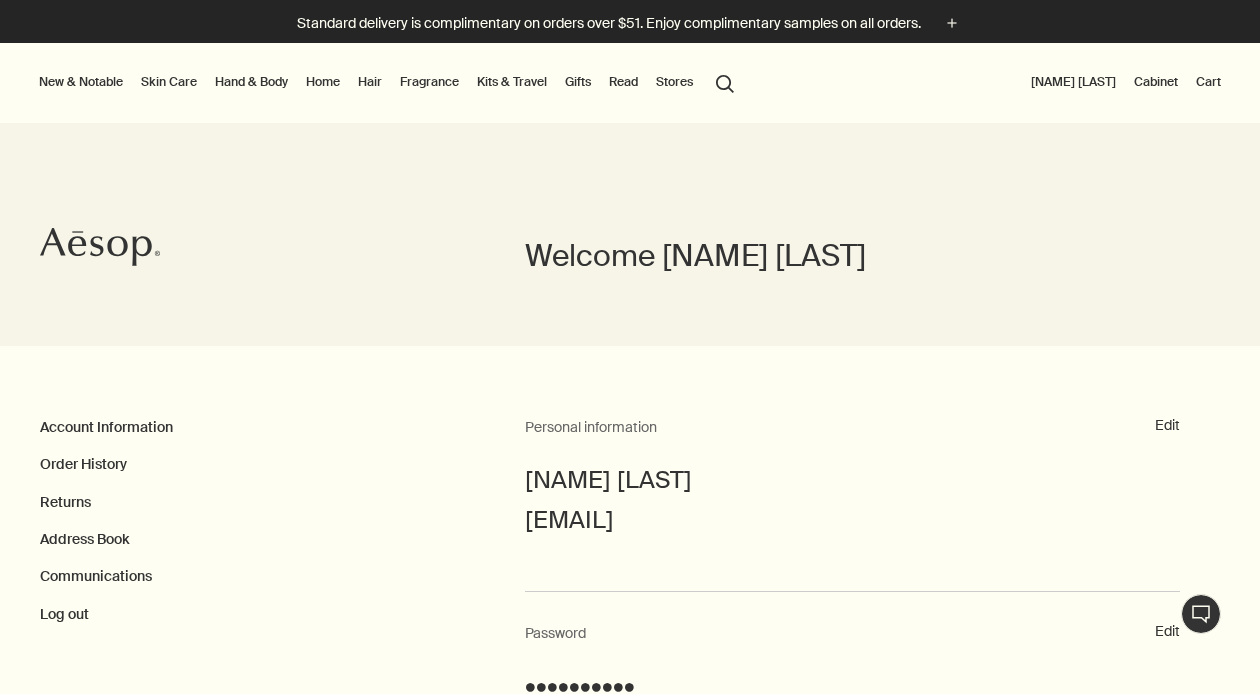 click on "New & Notable" at bounding box center [81, 82] 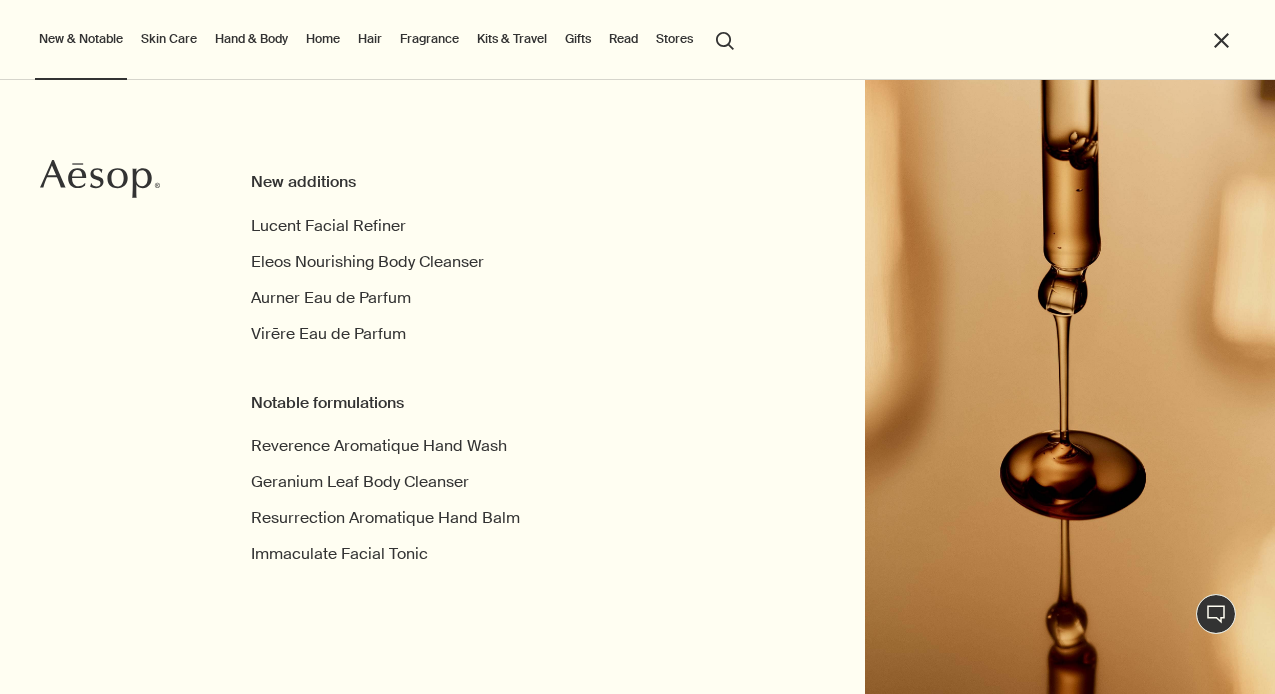 click on "Gifts" at bounding box center (578, 39) 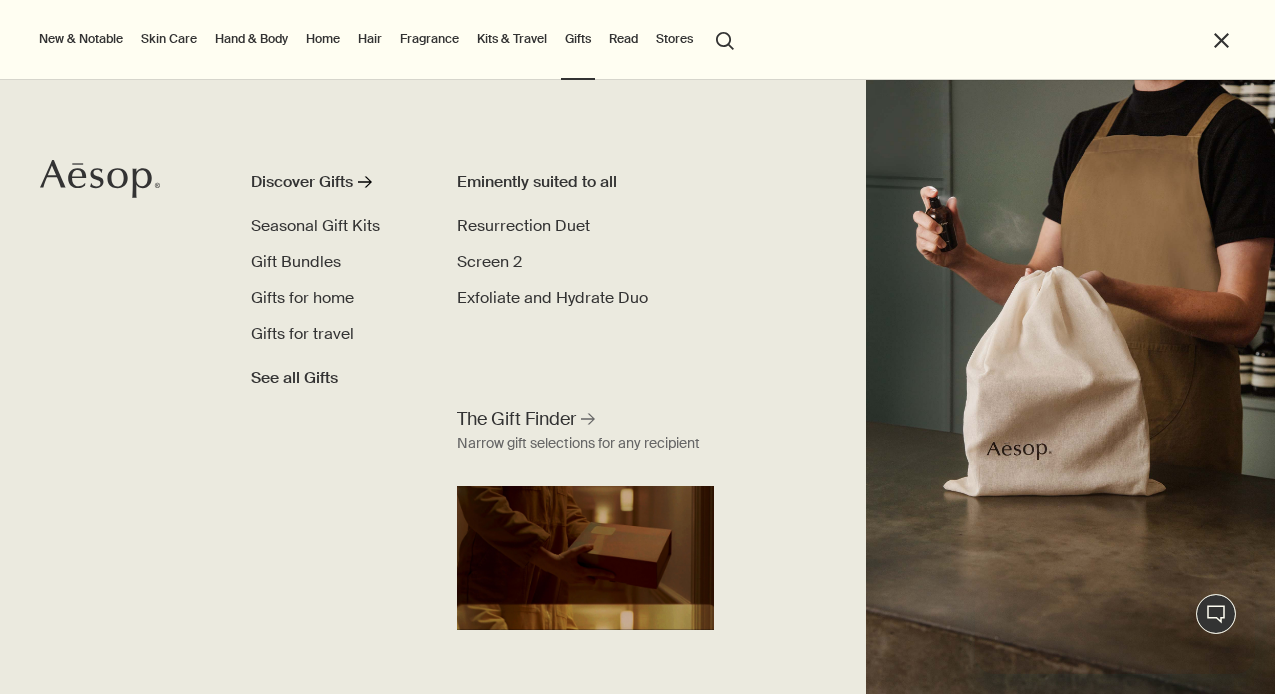 scroll, scrollTop: 0, scrollLeft: 0, axis: both 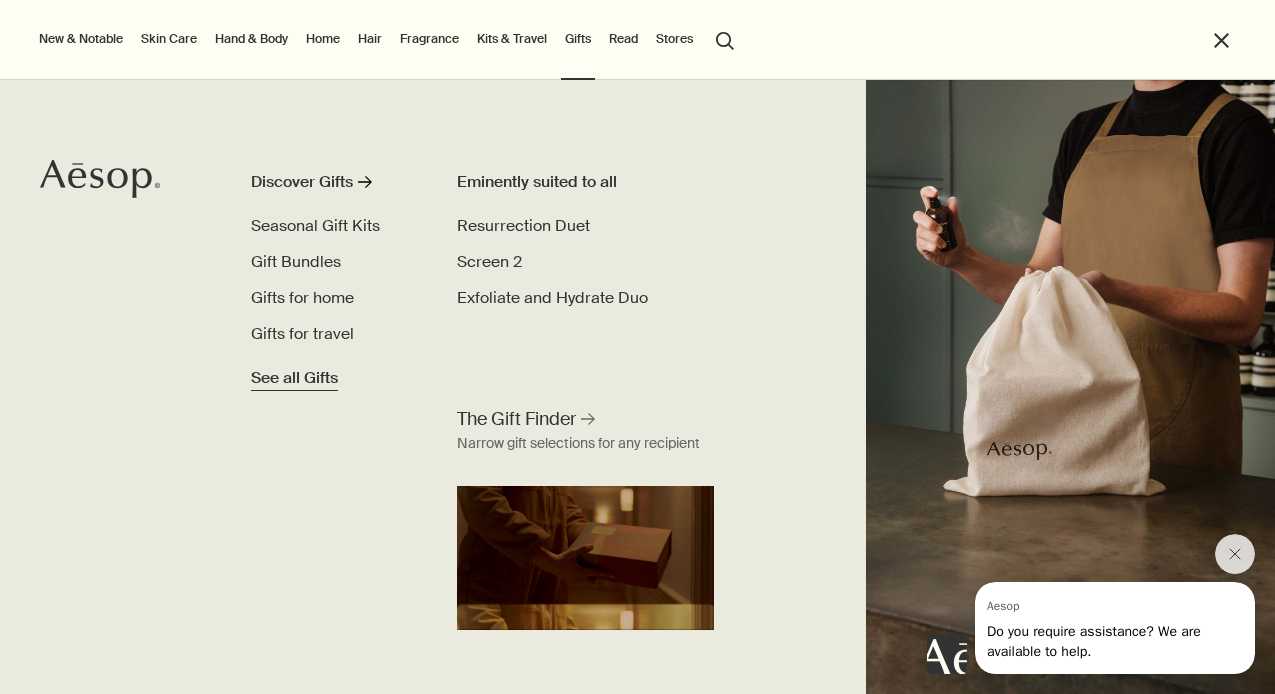 click on "See all Gifts" at bounding box center (294, 378) 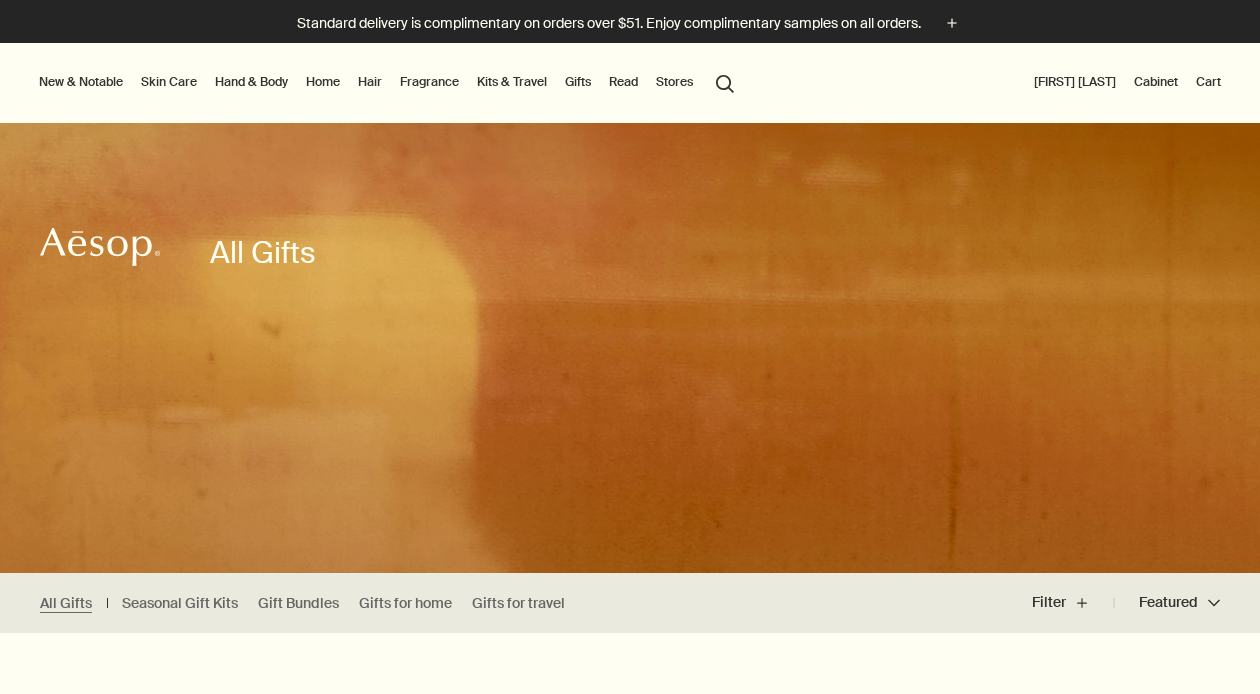 scroll, scrollTop: 0, scrollLeft: 0, axis: both 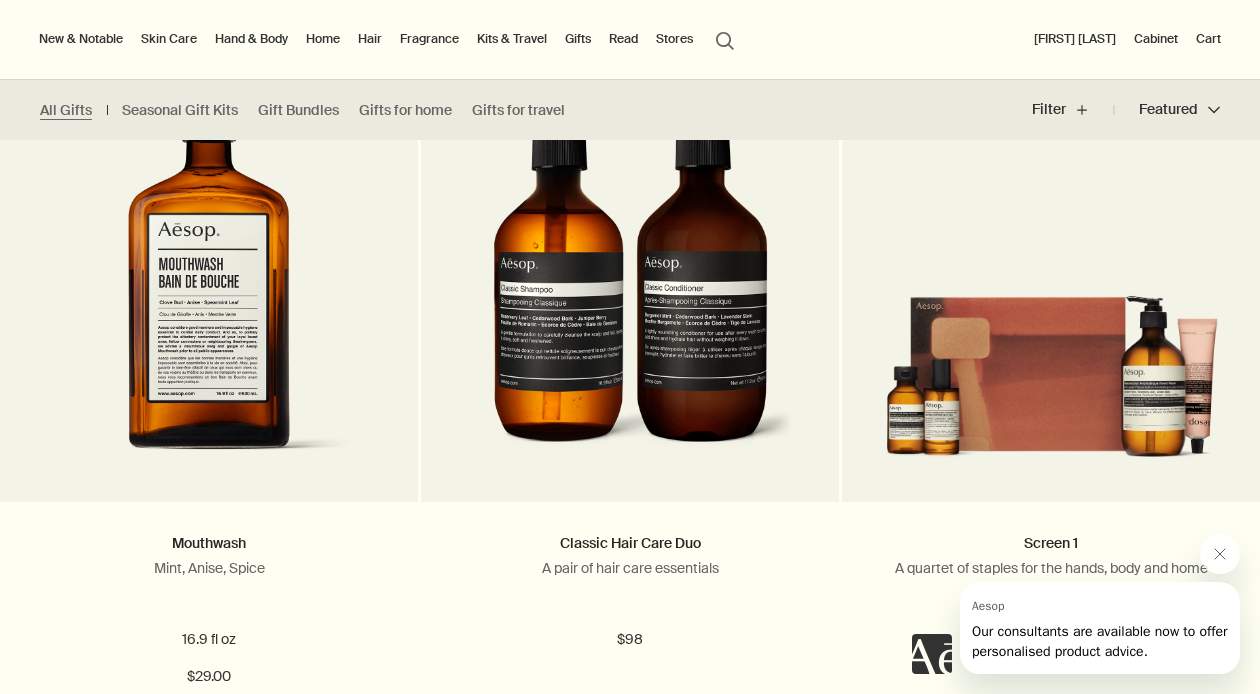 click on "[NAME] [NAME]" at bounding box center (1075, 39) 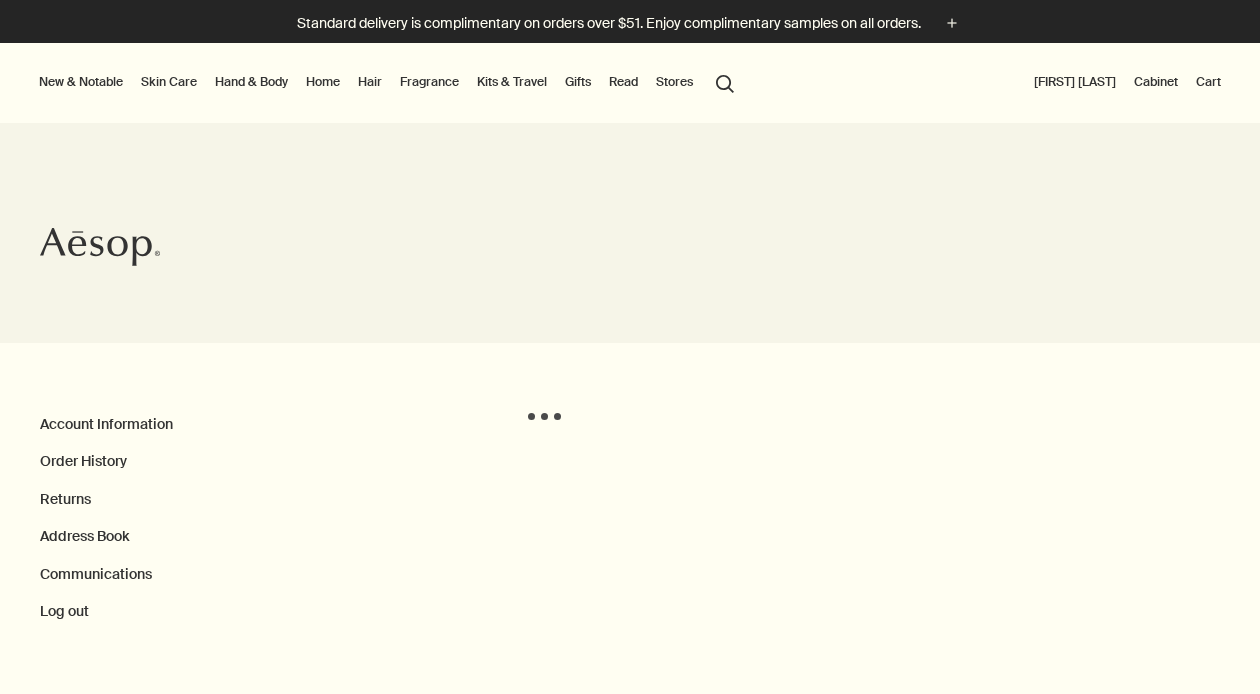 scroll, scrollTop: 0, scrollLeft: 0, axis: both 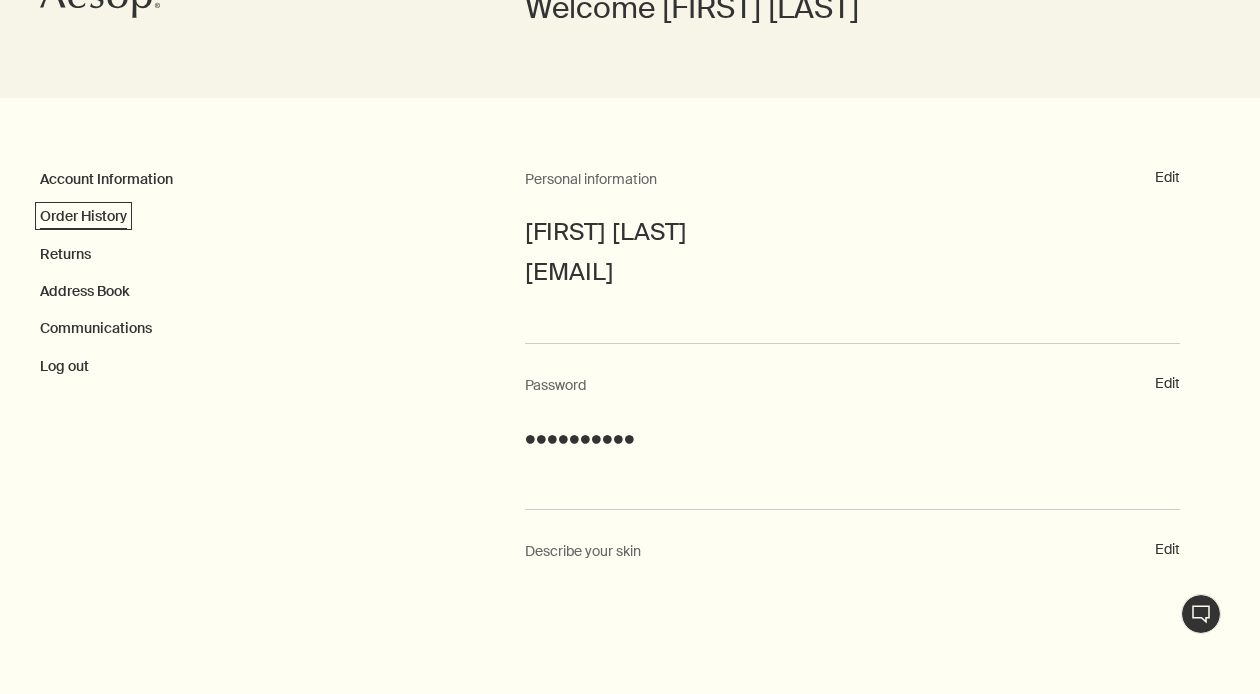 click on "Order History" at bounding box center [83, 216] 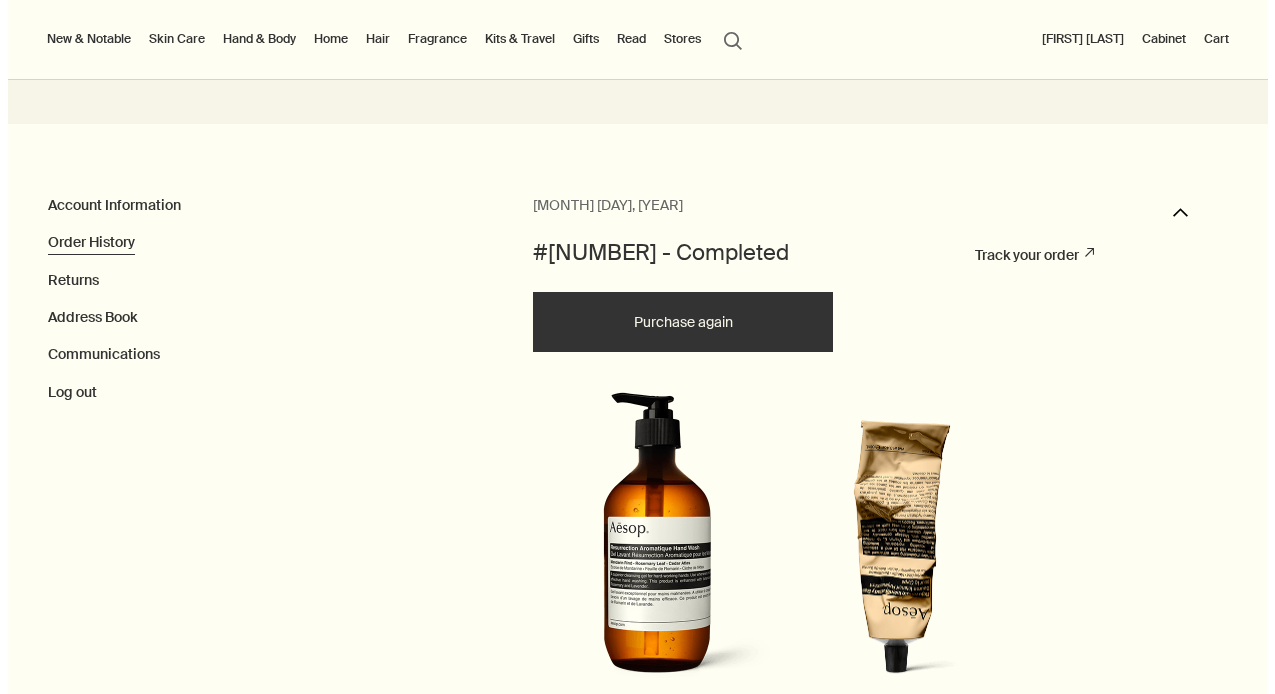 scroll, scrollTop: 0, scrollLeft: 0, axis: both 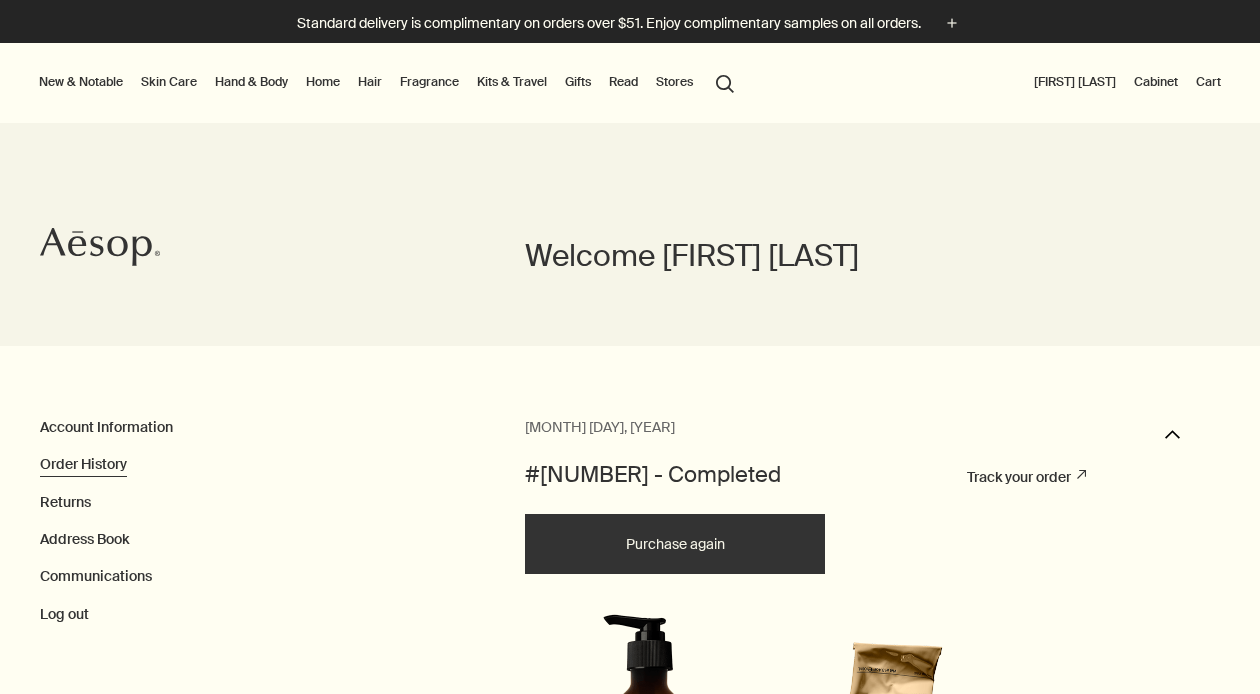 click on "search Search" at bounding box center [725, 82] 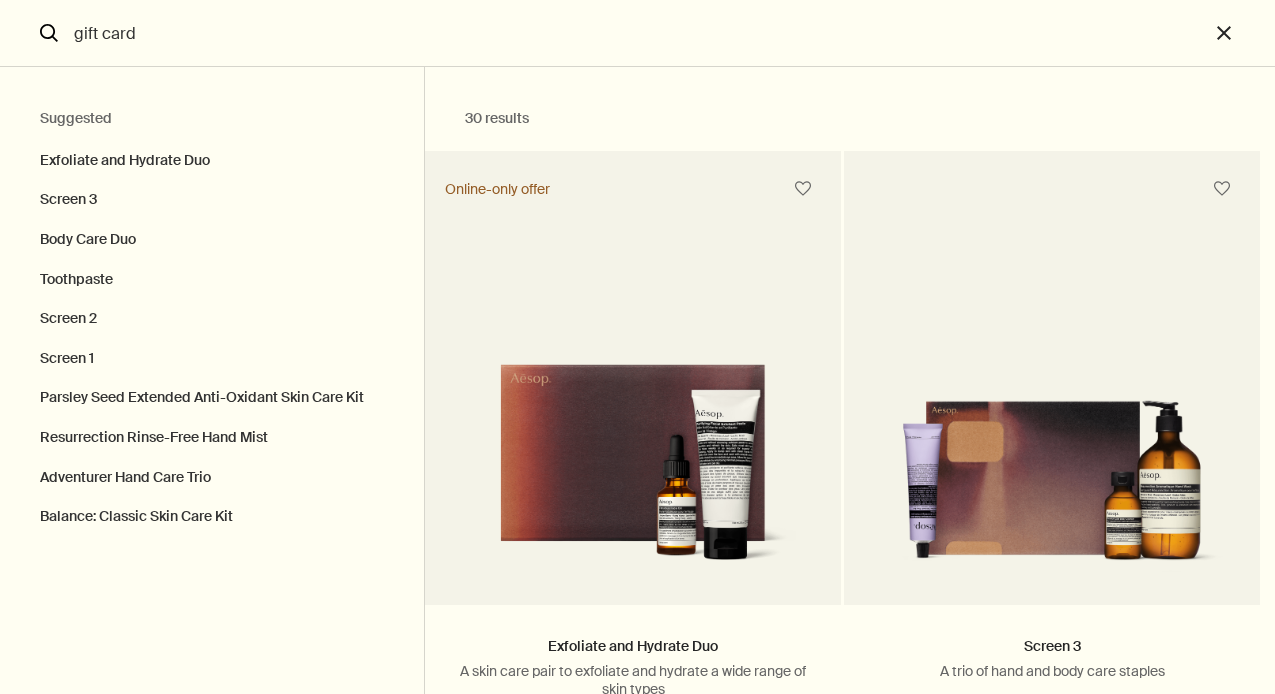 type on "gift card" 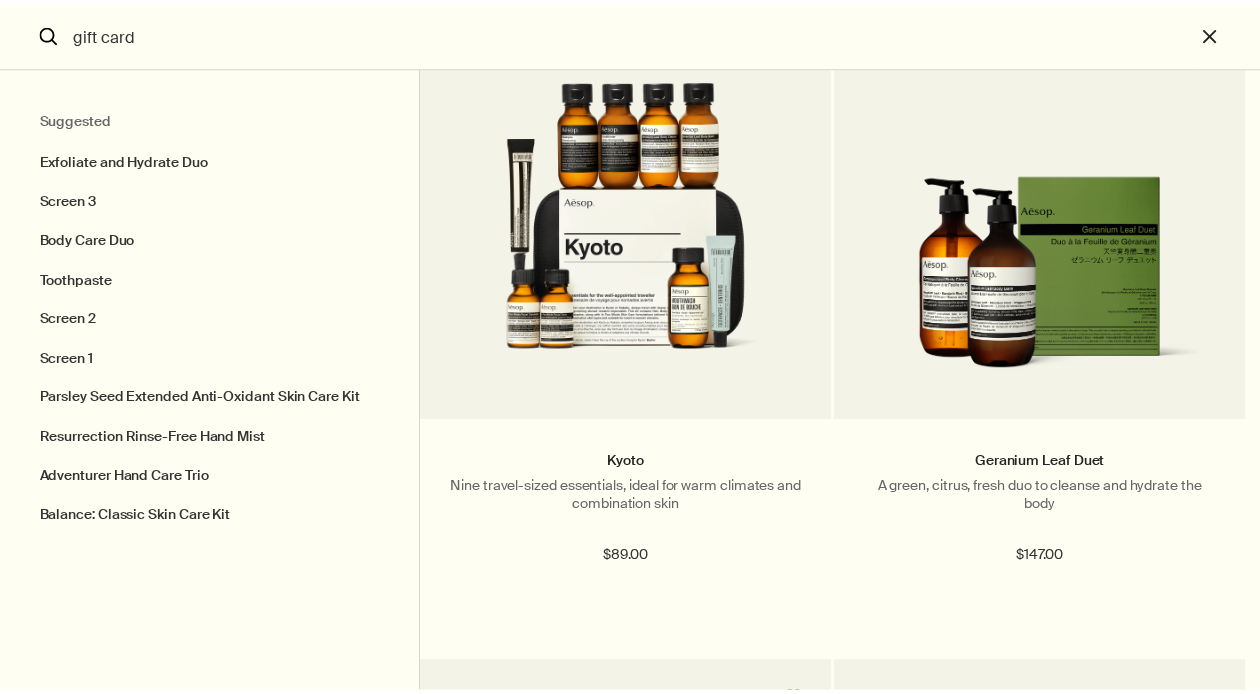 scroll, scrollTop: 8110, scrollLeft: 0, axis: vertical 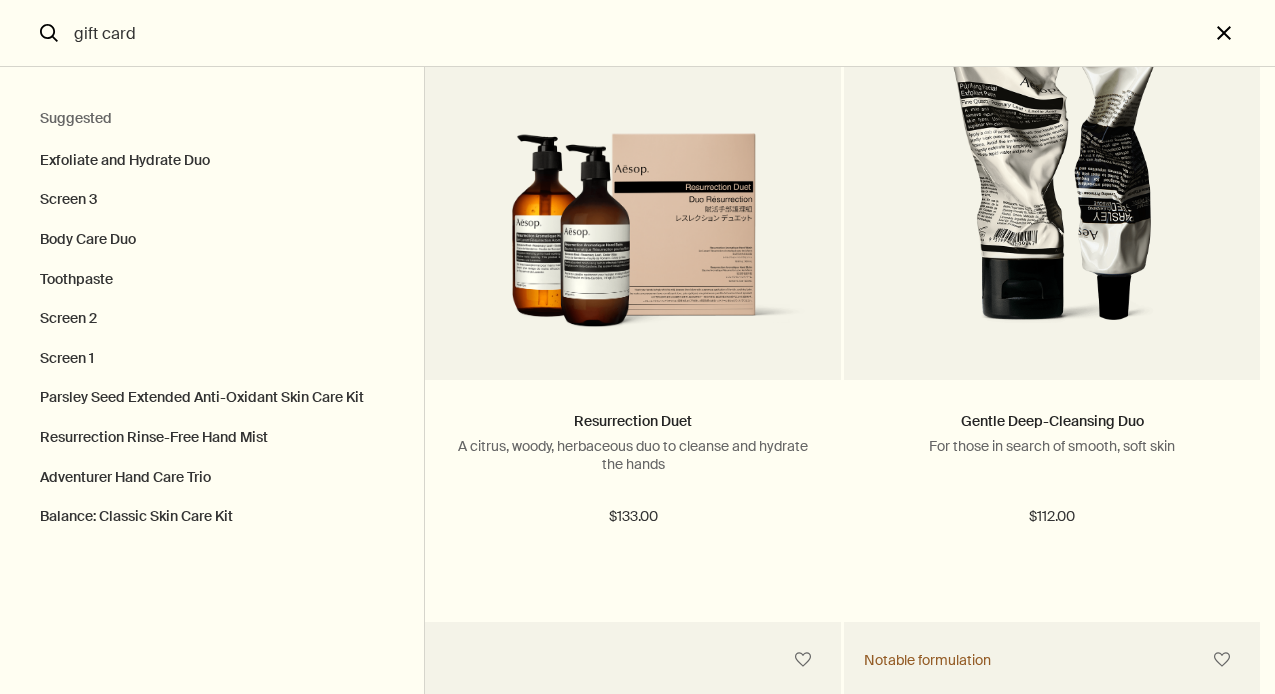 click on "close" at bounding box center (1242, 33) 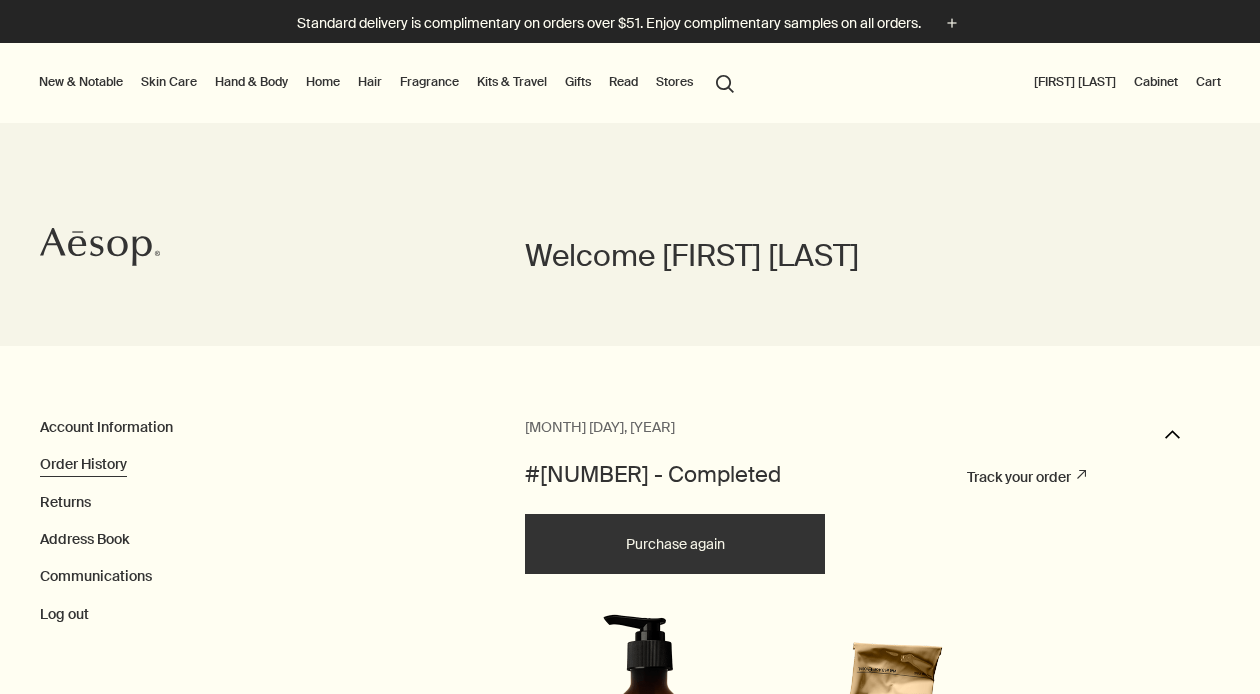 scroll, scrollTop: 8113, scrollLeft: 0, axis: vertical 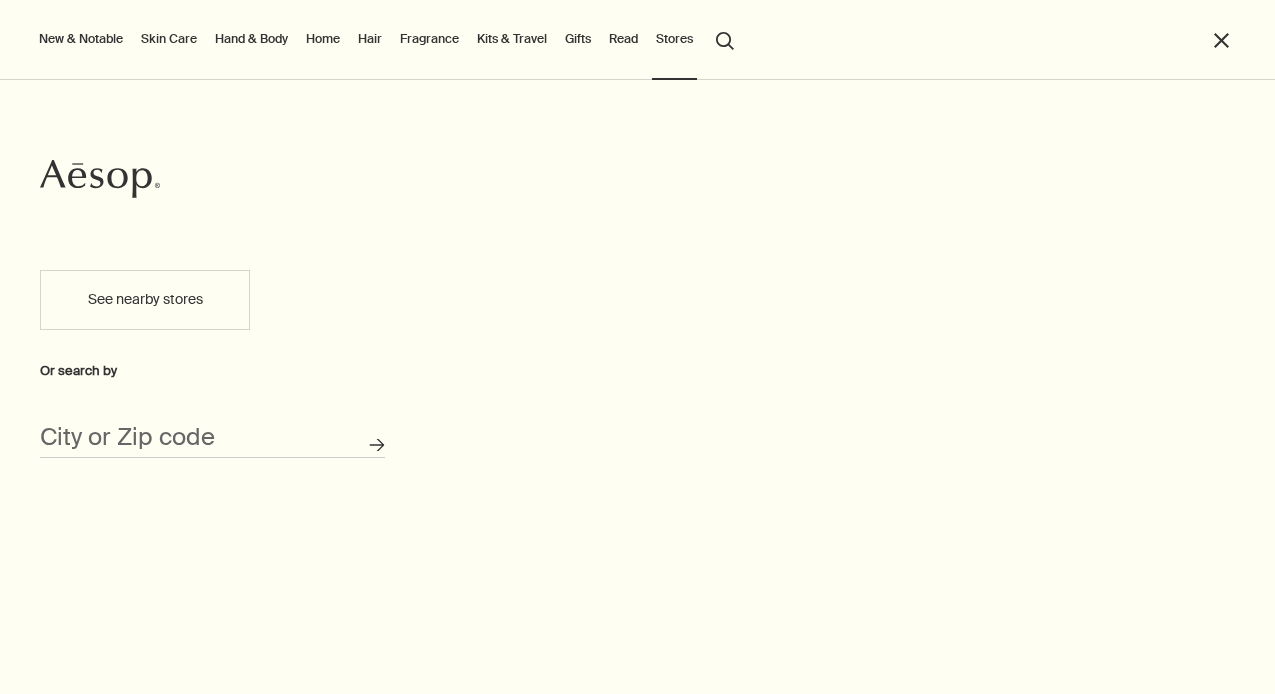 click on "Read" at bounding box center (623, 39) 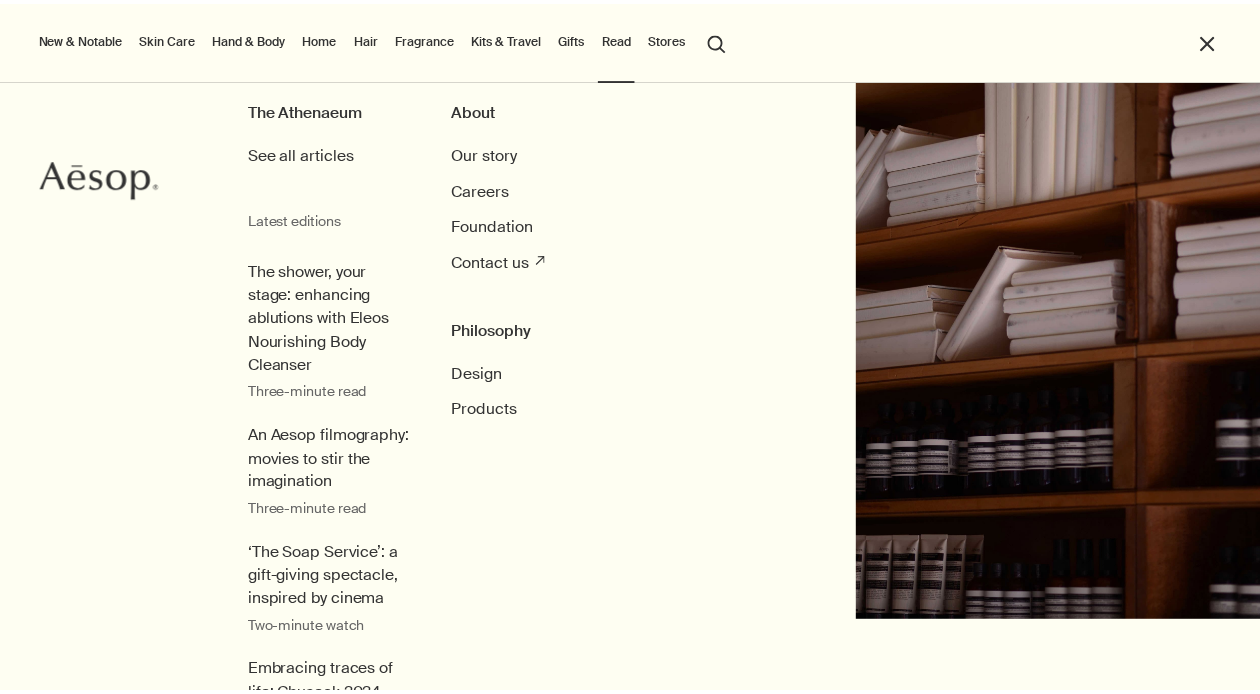 scroll, scrollTop: 0, scrollLeft: 0, axis: both 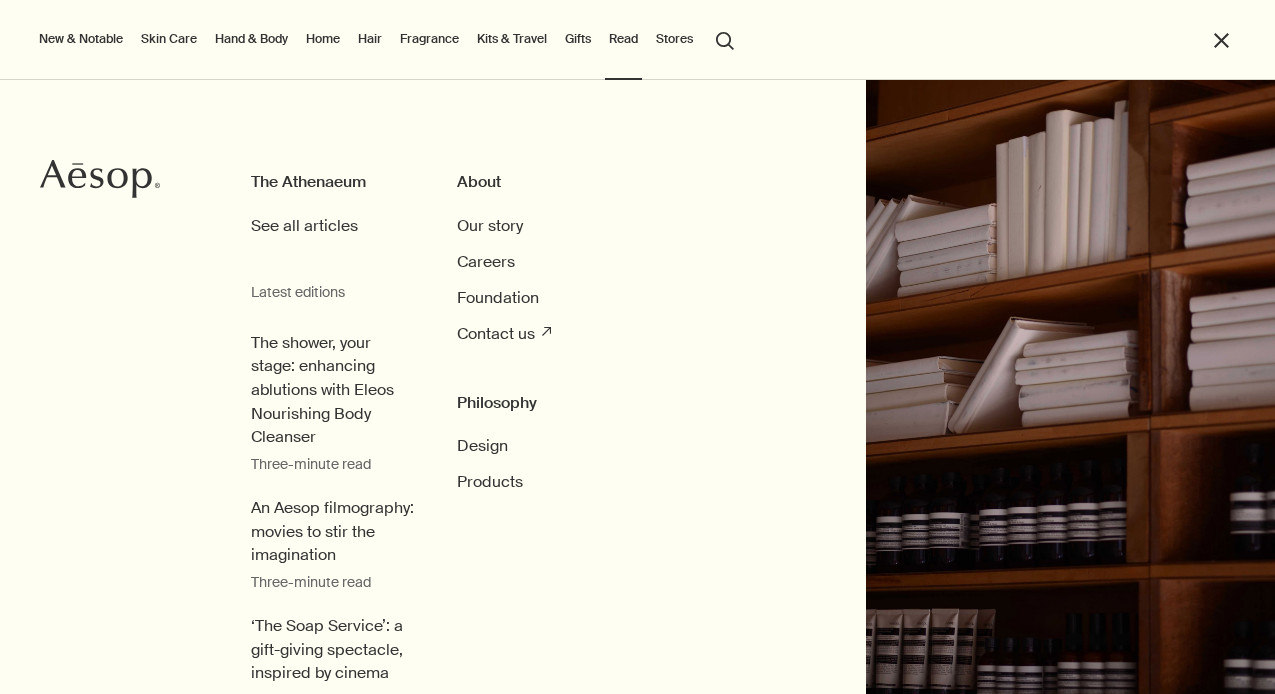 click on "New & Notable New additions Lucent Facial Refiner Eleos Nourishing Body Cleanser Aurner Eau de Parfum Virēre Eau de Parfum Notable formulations Reverence Aromatique Hand Wash Geranium Leaf Body Cleanser Resurrection Aromatique Hand Balm Immaculate Facial Tonic Skin Care Discover Skin Care   rightArrow Cleansers & Exfoliants Treat & Masque Toners Hydrators & Moisturisers Eye & Lip Care Shaving Sun Care Skin Care Kits See all Skin Care Skin type or concern Normal Dry Oily Combination Sensitive Mature Seasonal Skin Care Summer Winter New additions Lucent Facial Refiner Immaculate Facial Tonic An introduction to skin types   rightArrow Lessons from the lab Hand & Body Discover Hand & Body   rightArrow Hand Washes & Balms Bar Soaps Body Cleansers & Scrubs Body Balms & Oils Oral Care & Deodorants See all Hand & Body New additions Eleos Nourishing Body Cleanser Eleos Aromatique Hand Balm Refresh Body Cleansing Slab New Eleos Nourishing Body Cleanser   rightArrow The shower, your stage Home Discover Home   Incense" at bounding box center (632, 40) 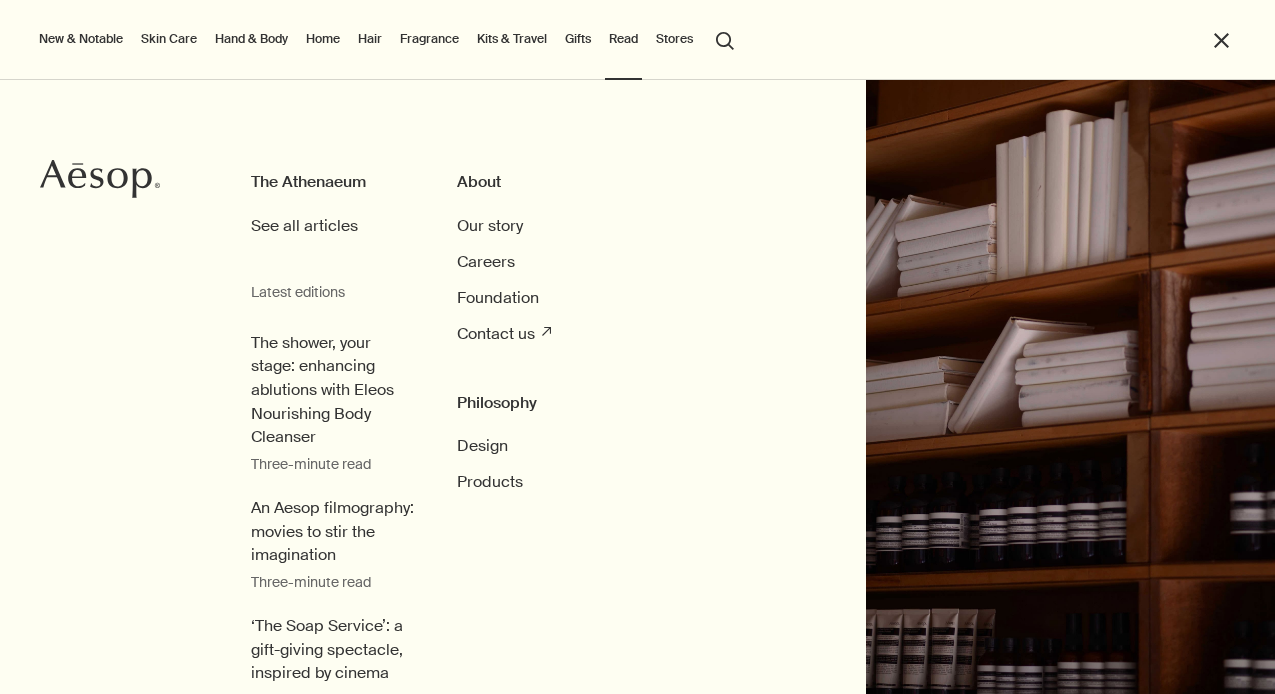 click on "close" at bounding box center [1221, 40] 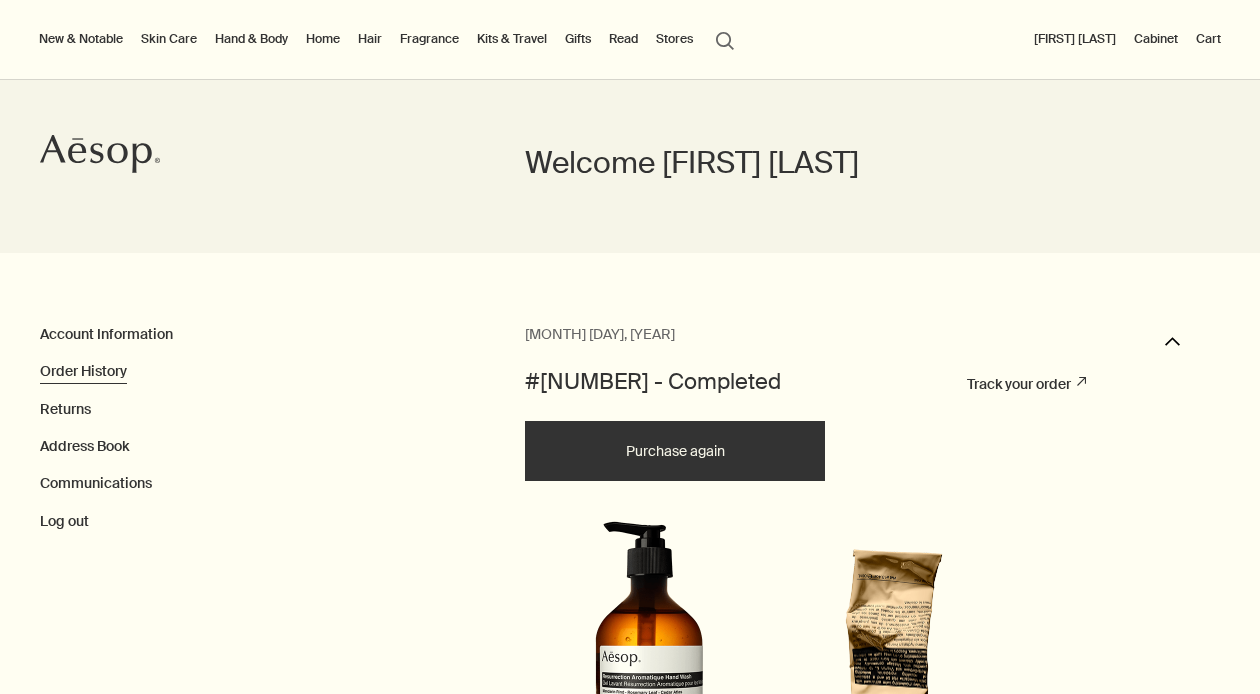 scroll, scrollTop: 0, scrollLeft: 0, axis: both 